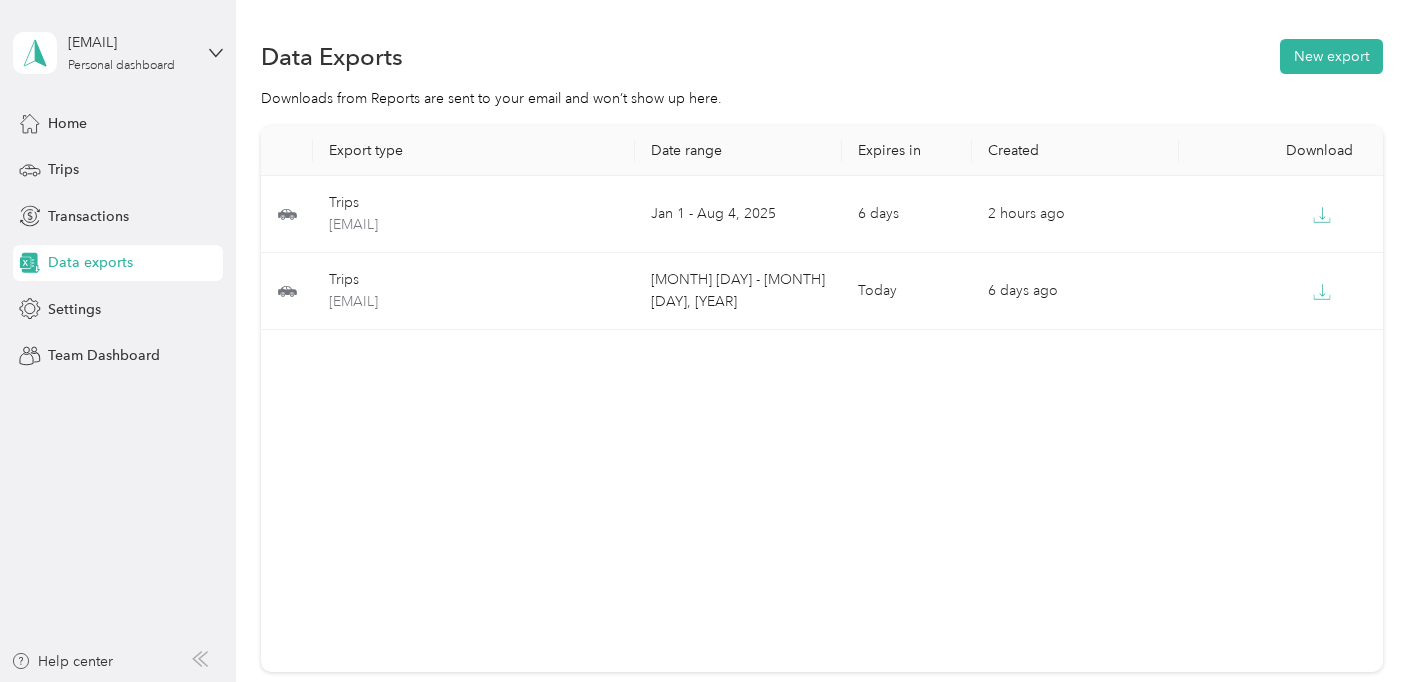 scroll, scrollTop: 0, scrollLeft: 0, axis: both 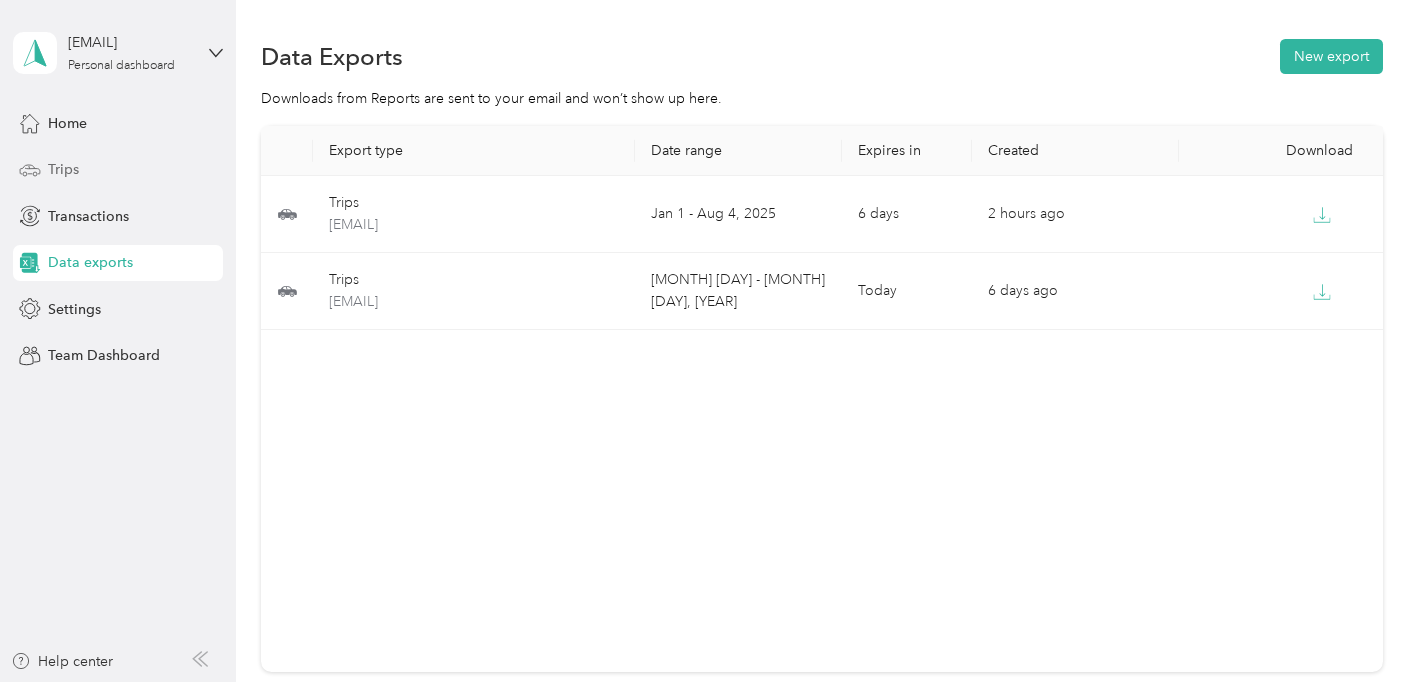 click on "Trips" at bounding box center [118, 170] 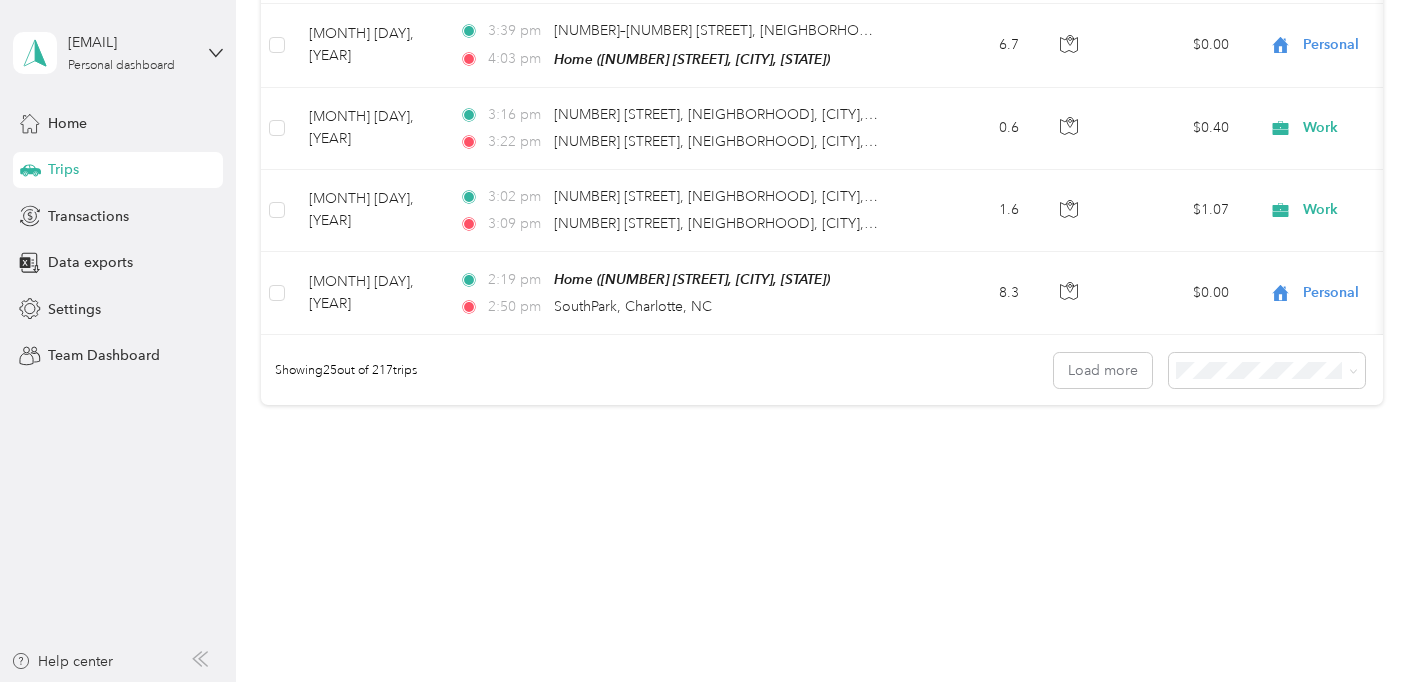 scroll, scrollTop: 5112, scrollLeft: 0, axis: vertical 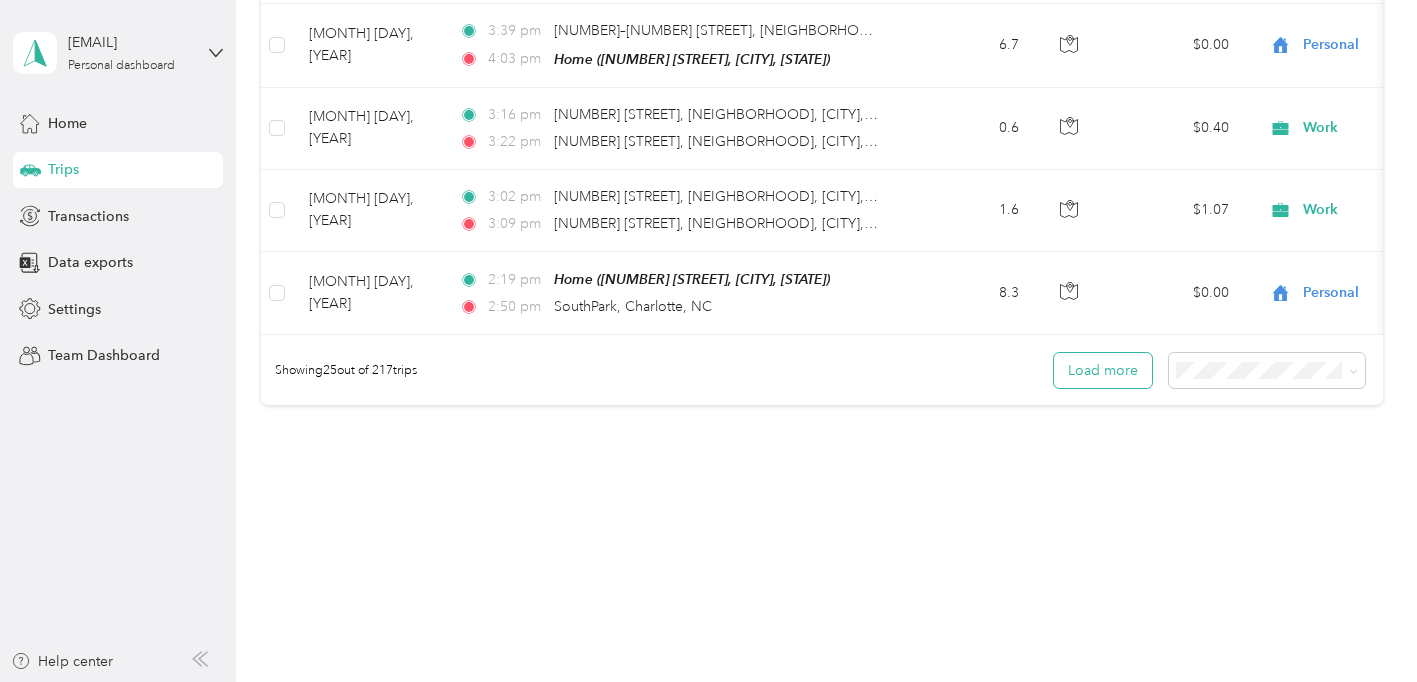 click on "Load more" at bounding box center [1103, 370] 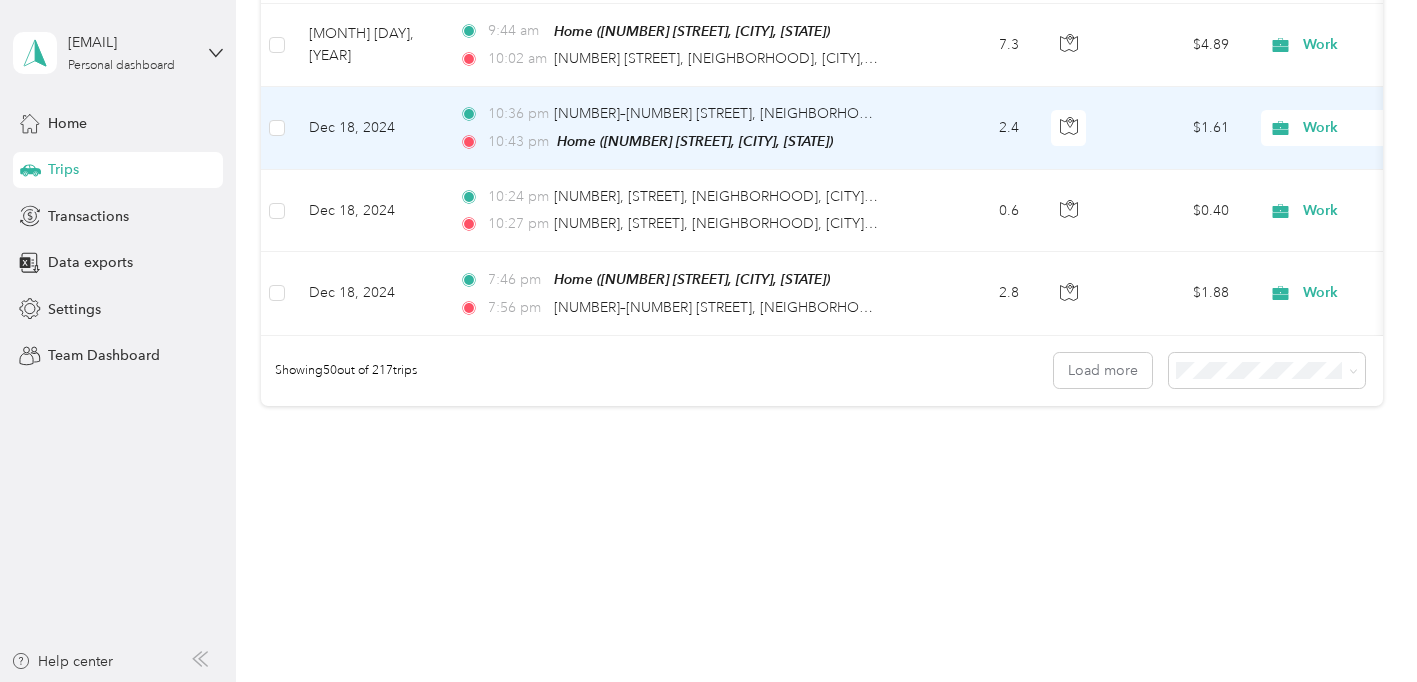 scroll, scrollTop: 10087, scrollLeft: 0, axis: vertical 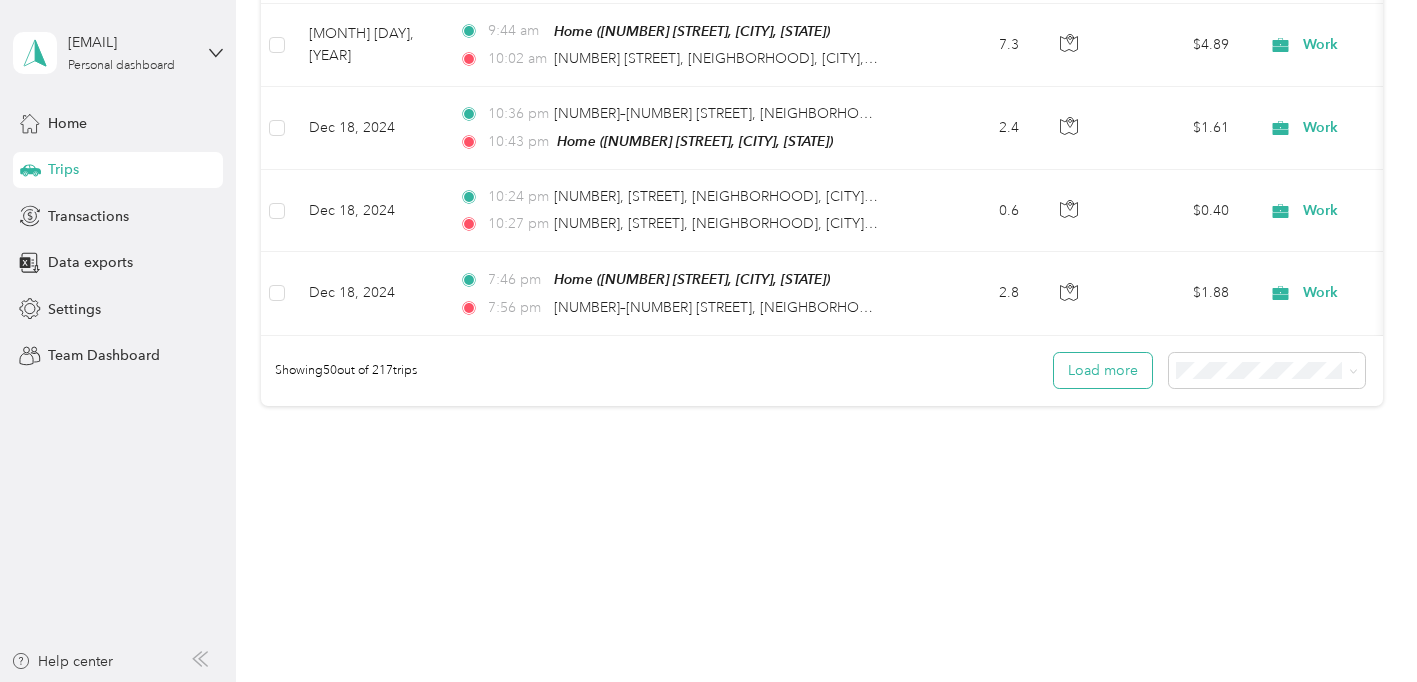 click on "Load more" at bounding box center [1103, 370] 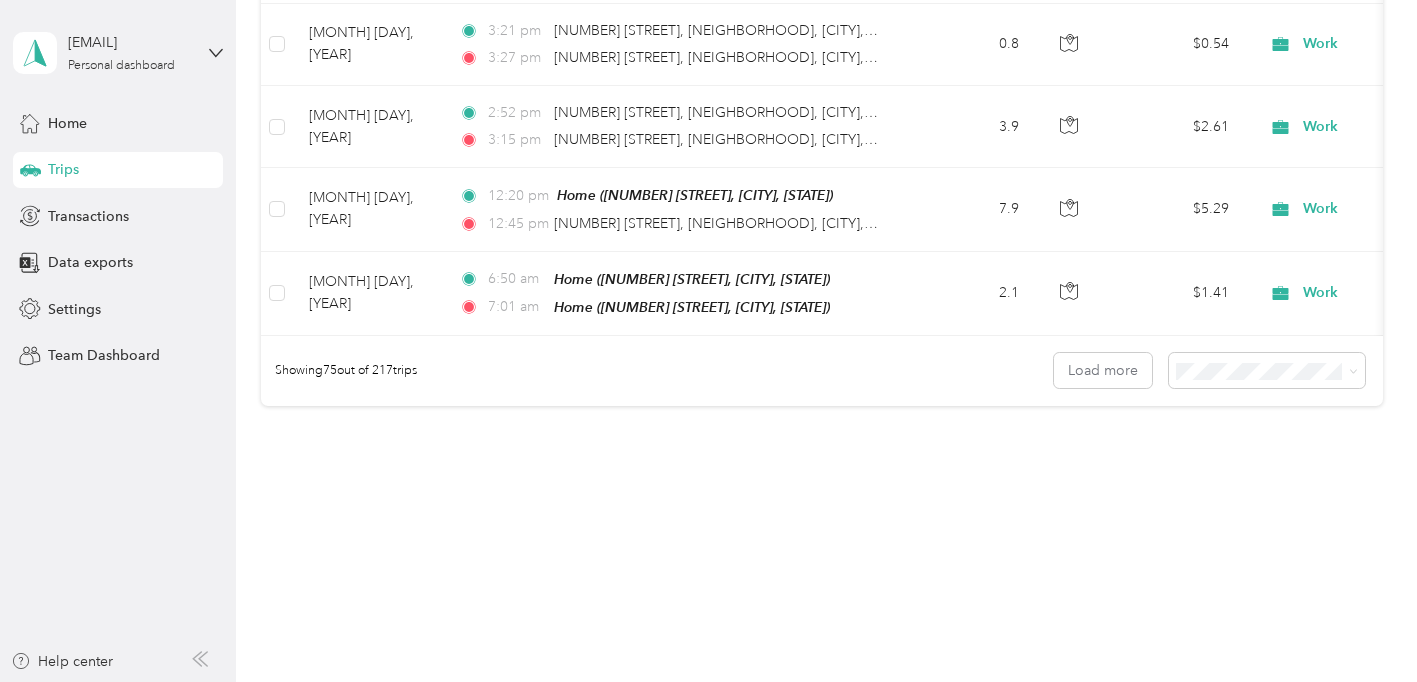 scroll, scrollTop: 11930, scrollLeft: 0, axis: vertical 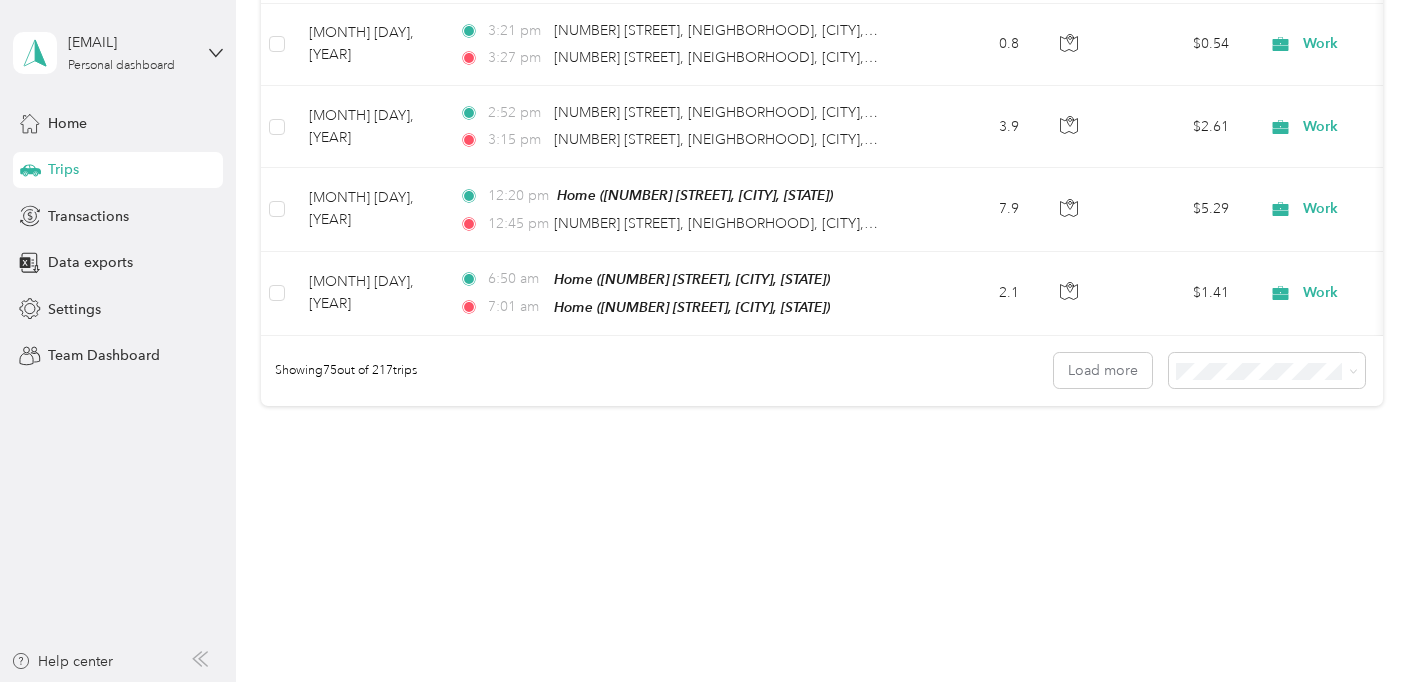 click on "30.3" at bounding box center (969, -951) 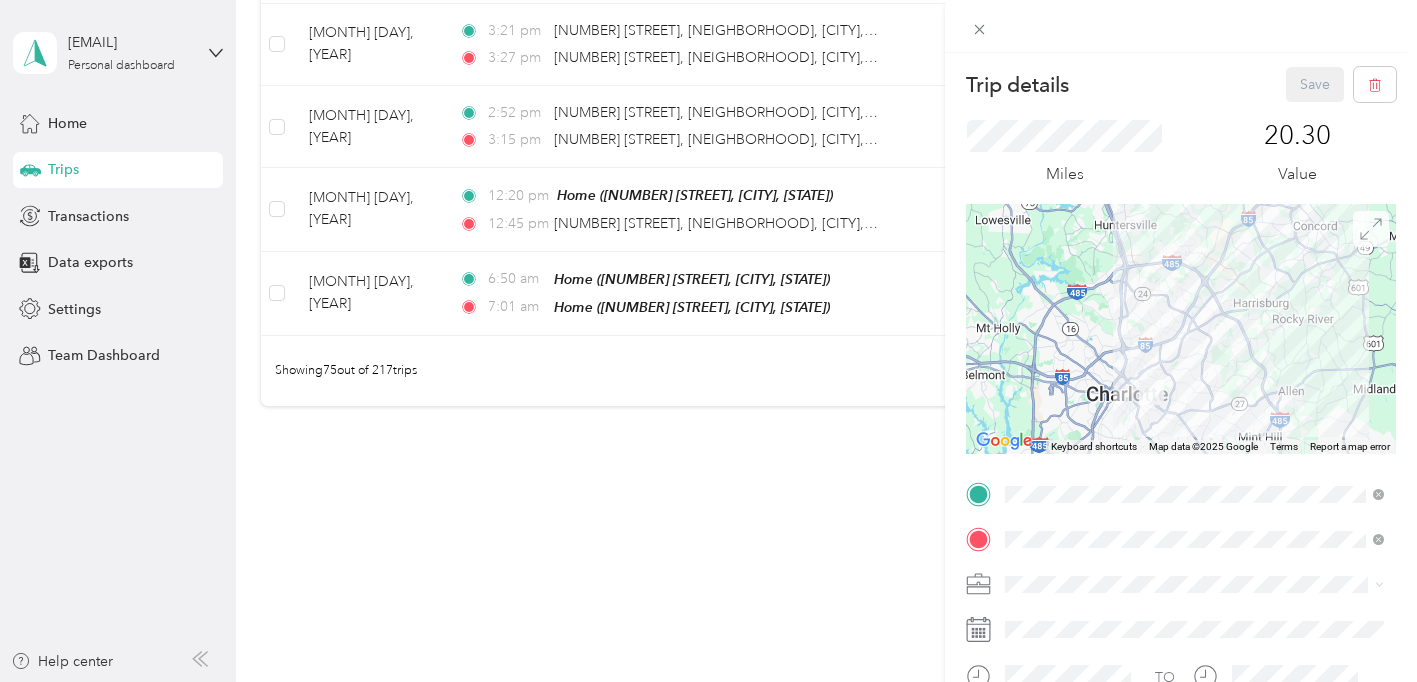 click 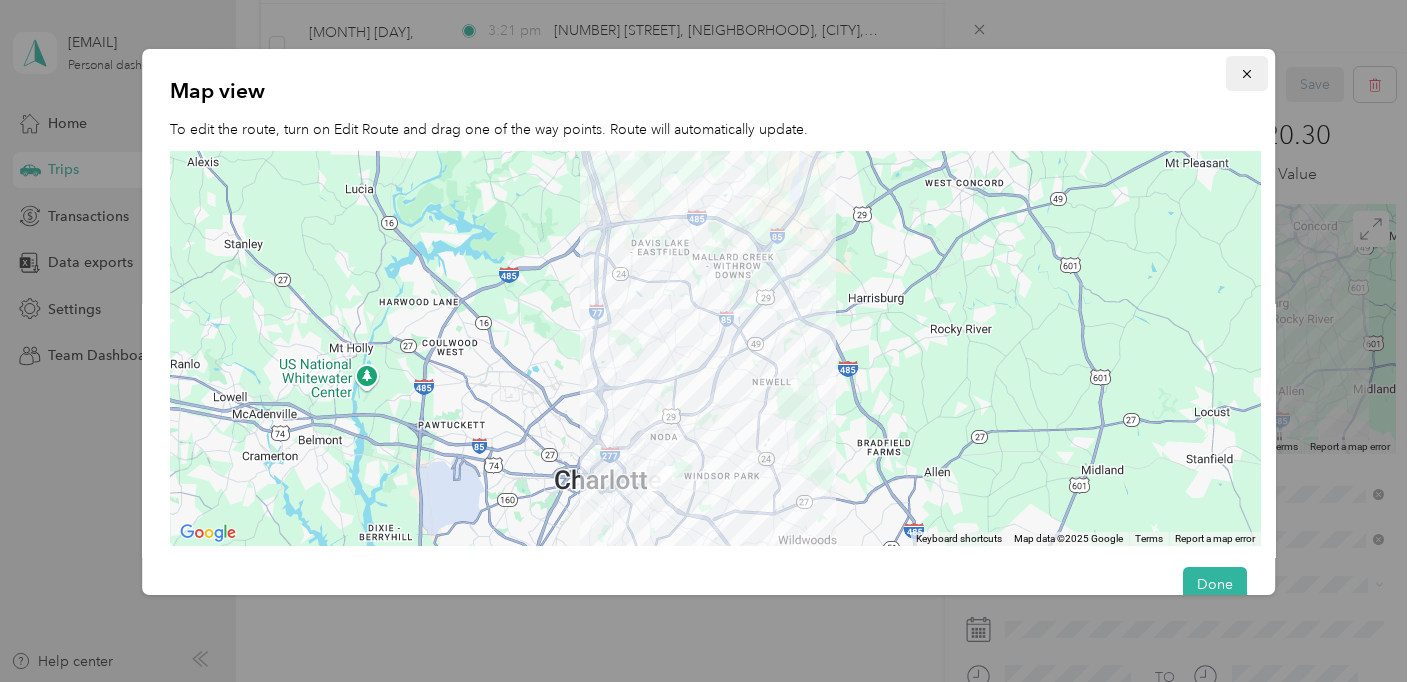 click at bounding box center (1247, 73) 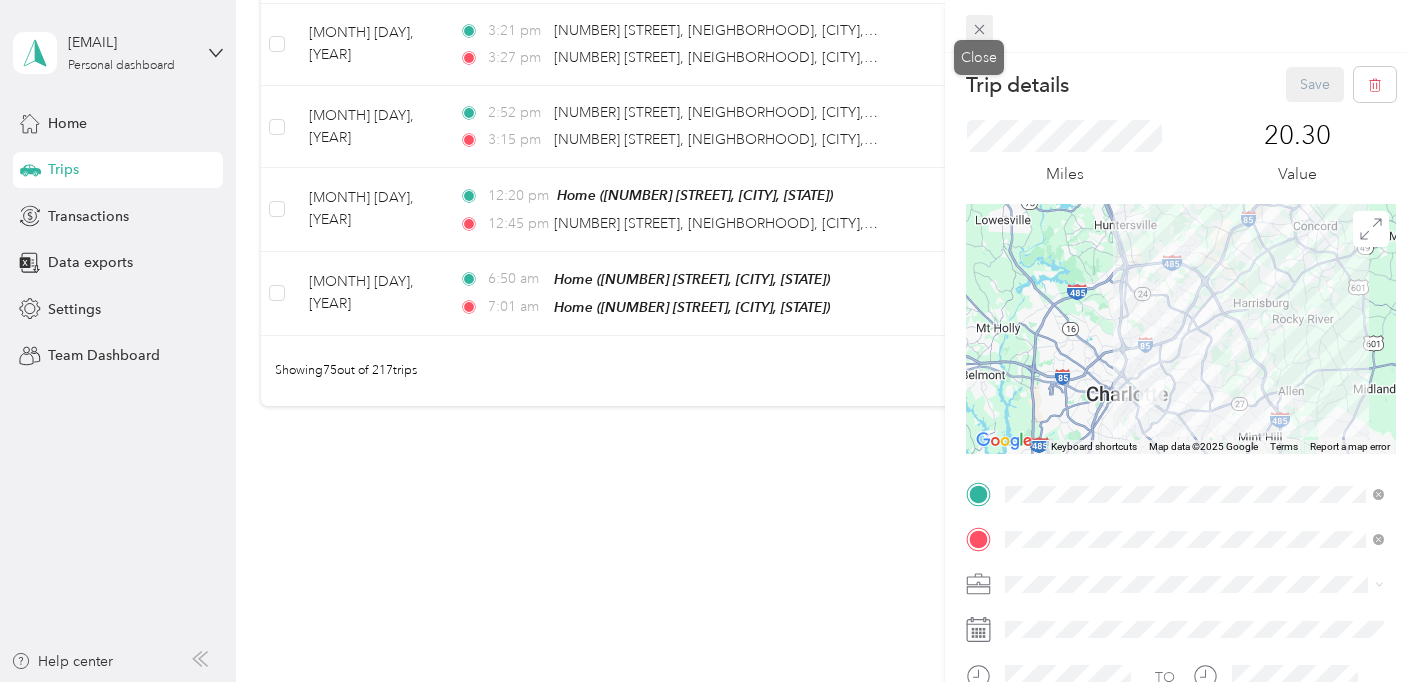 click 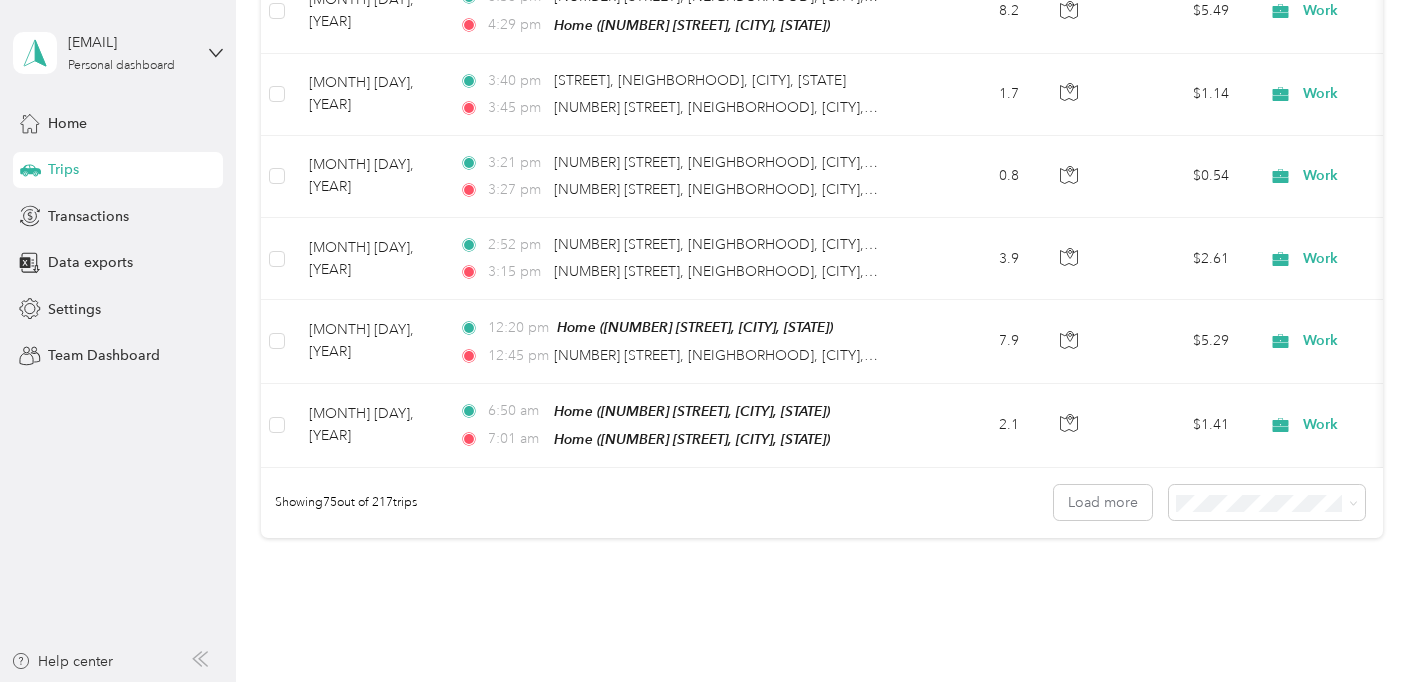 scroll, scrollTop: 6102, scrollLeft: 0, axis: vertical 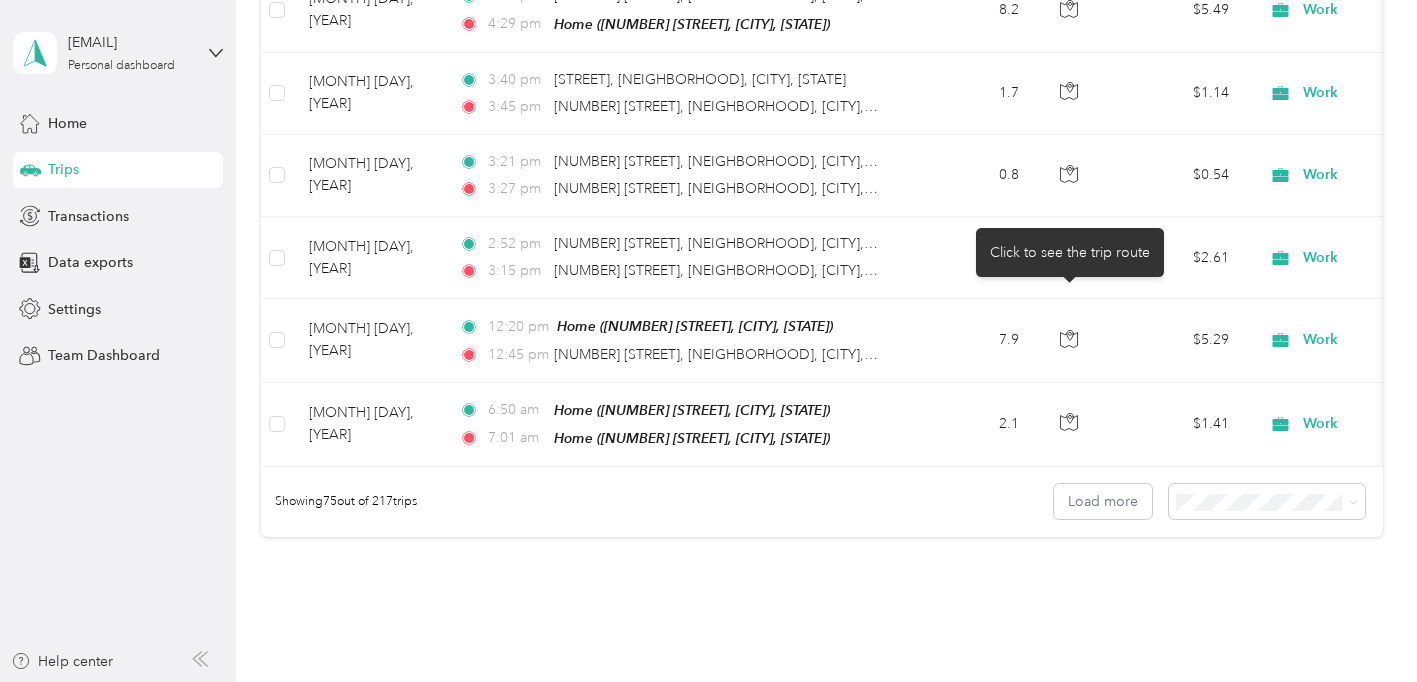 click 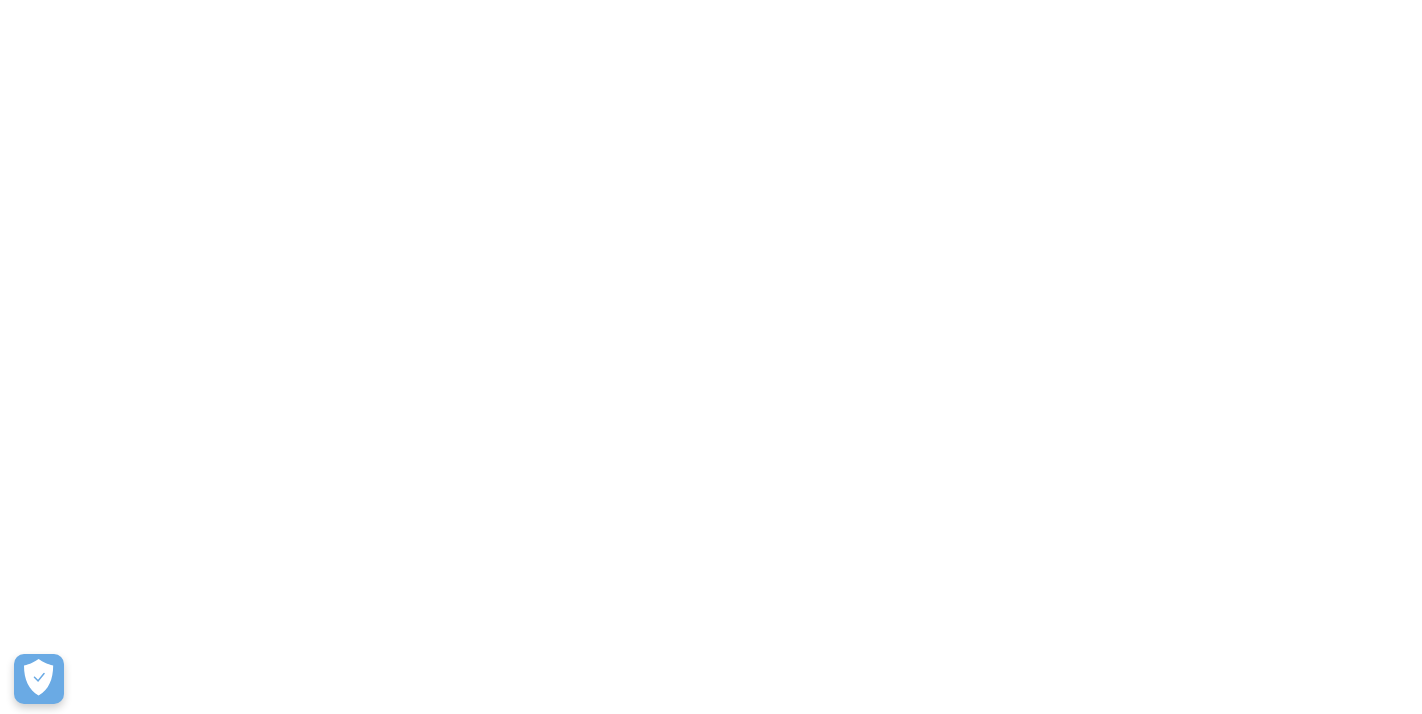 scroll, scrollTop: 0, scrollLeft: 0, axis: both 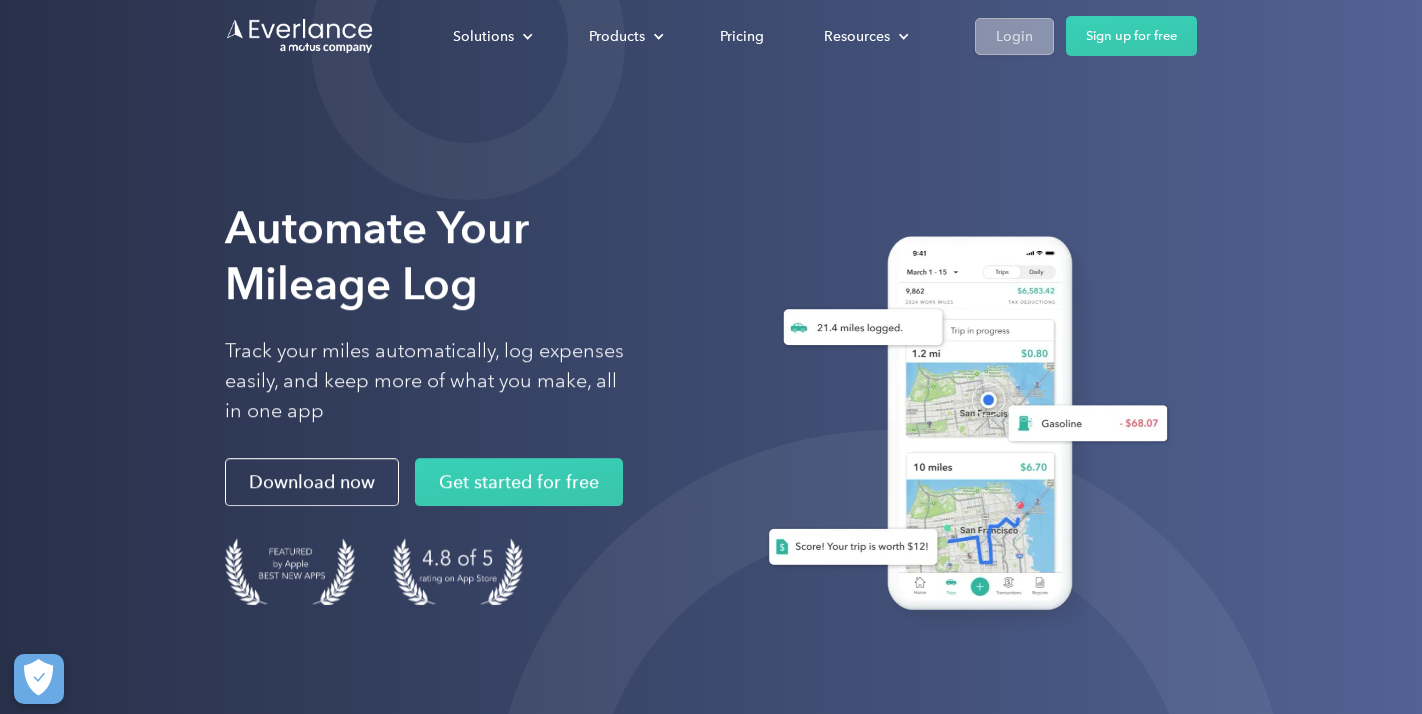 click on "Login" at bounding box center [1014, 36] 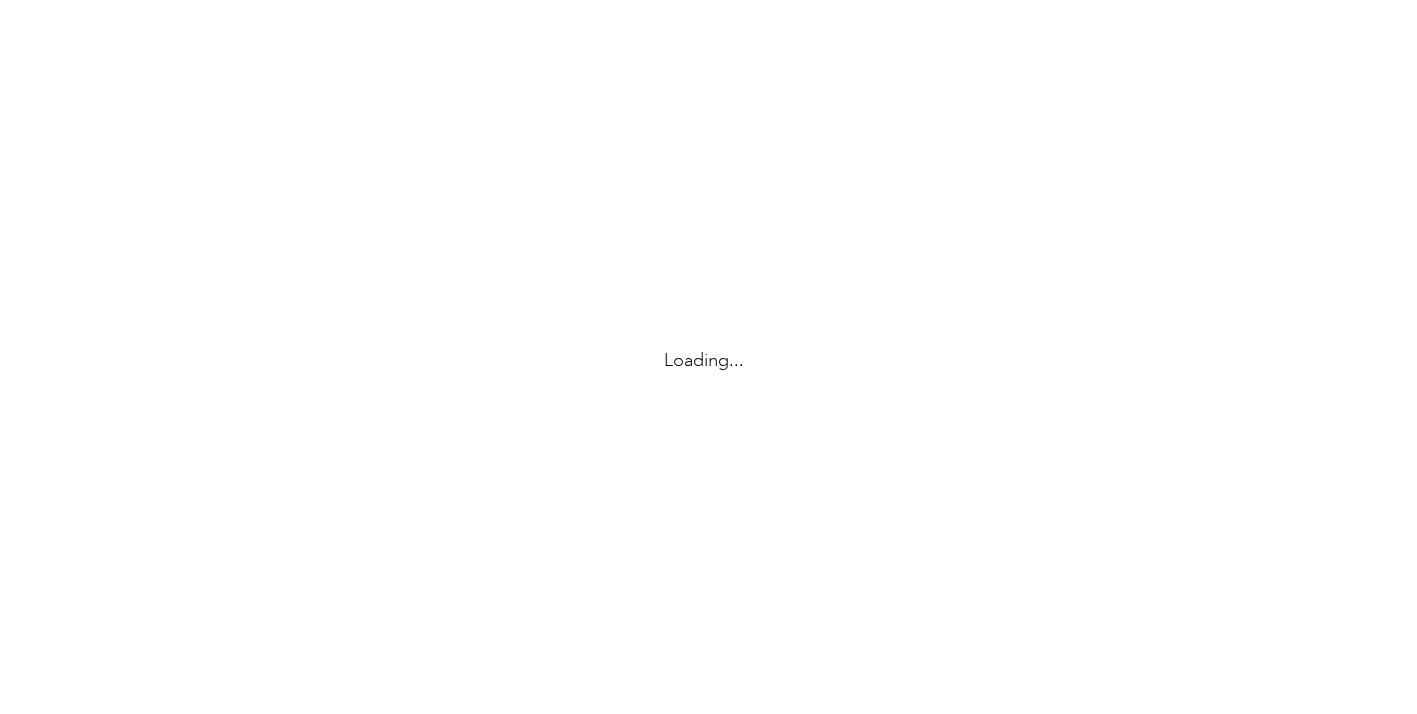 scroll, scrollTop: 0, scrollLeft: 0, axis: both 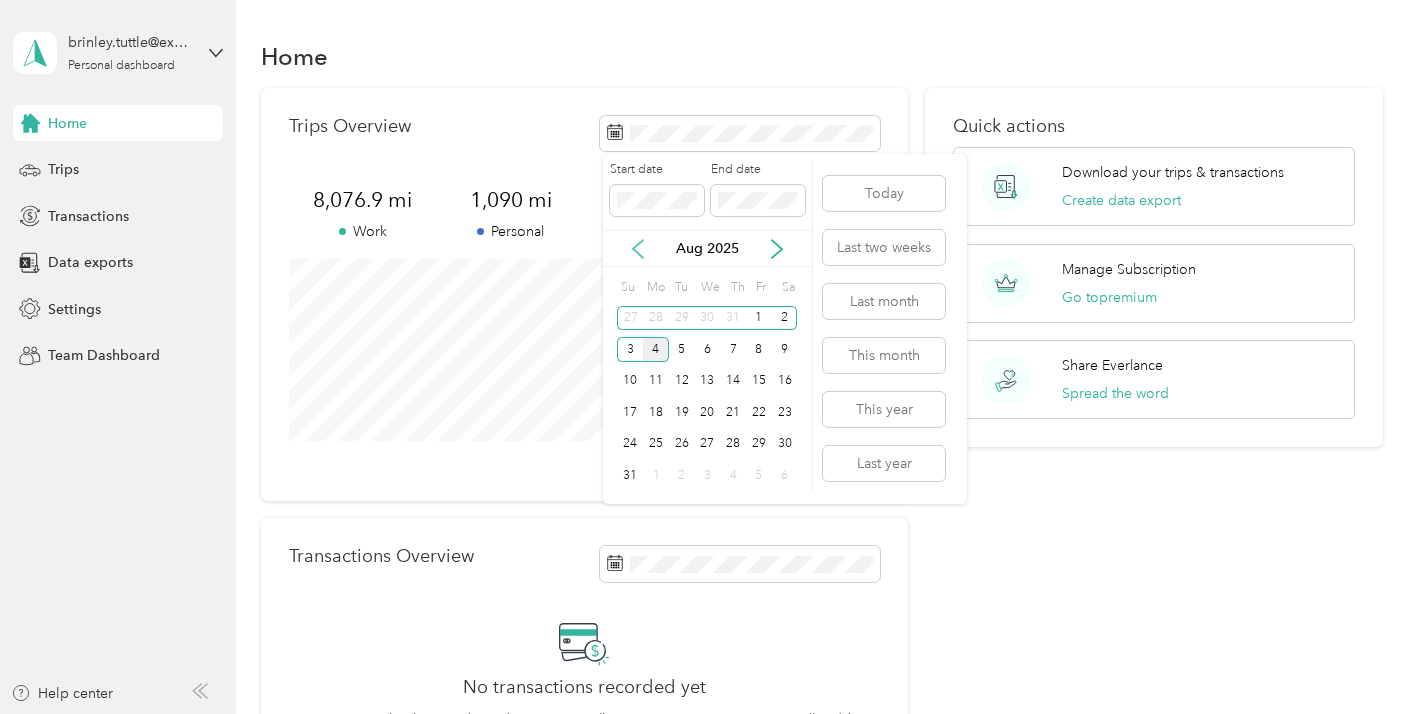 click 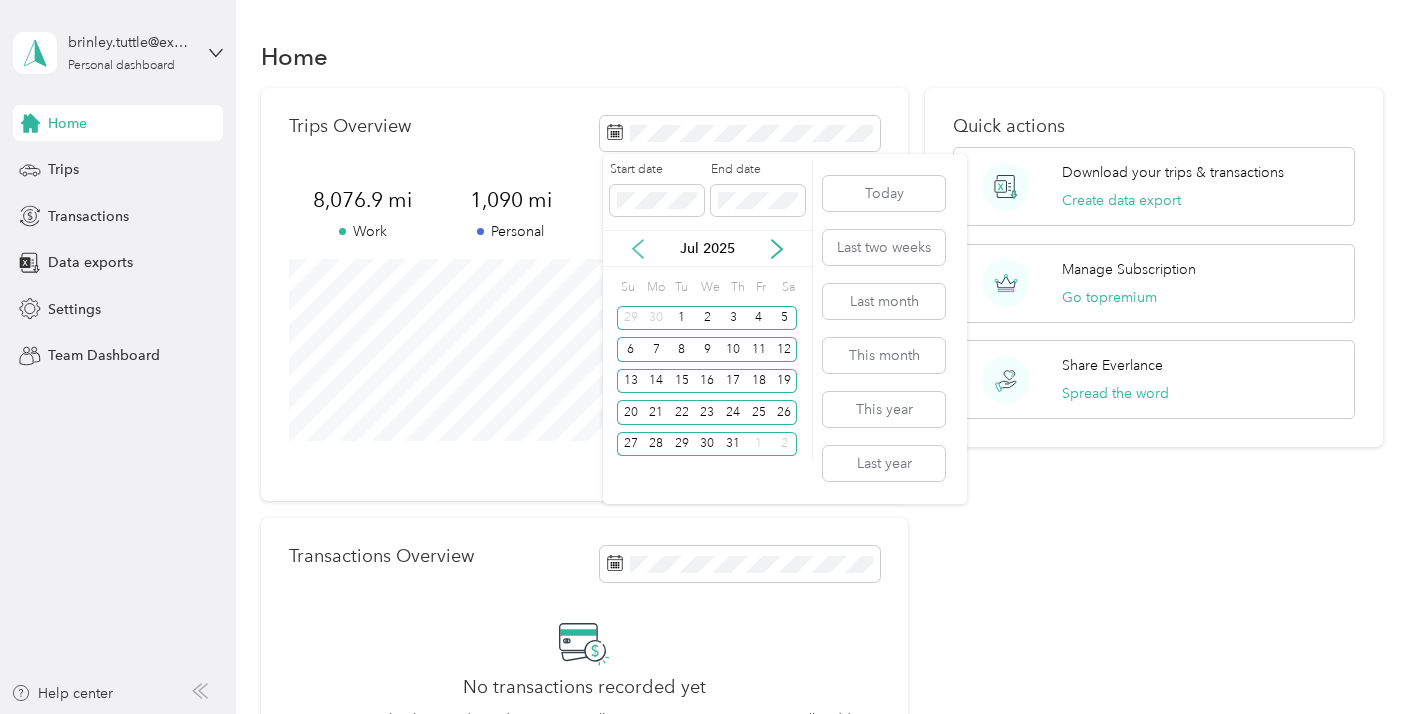 click 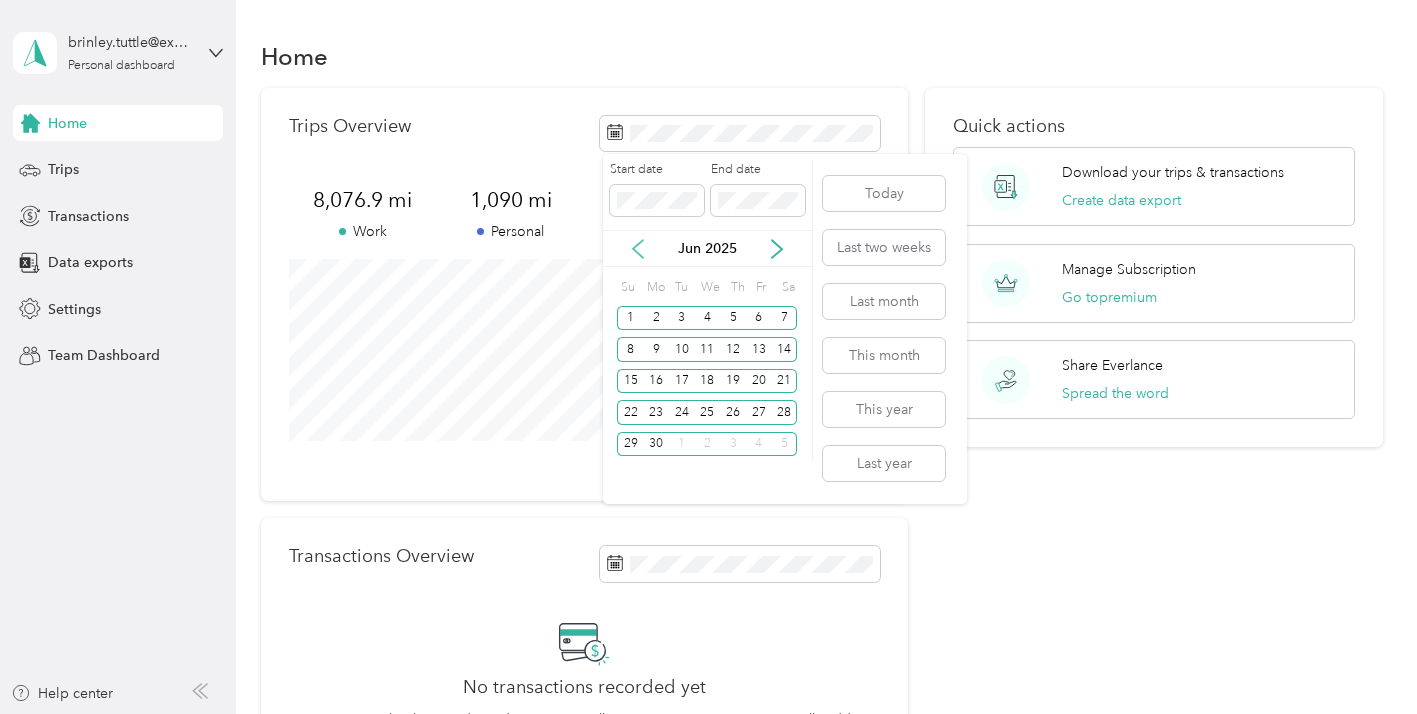 click 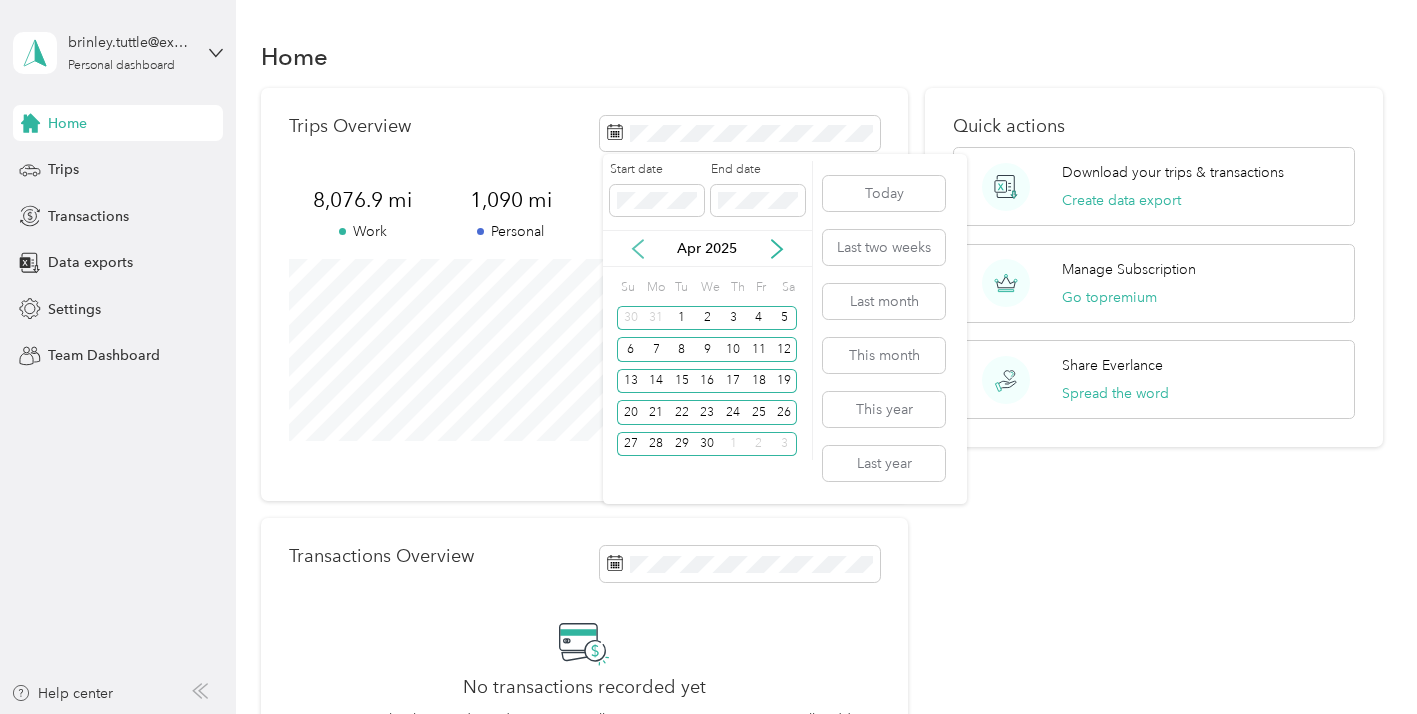 click 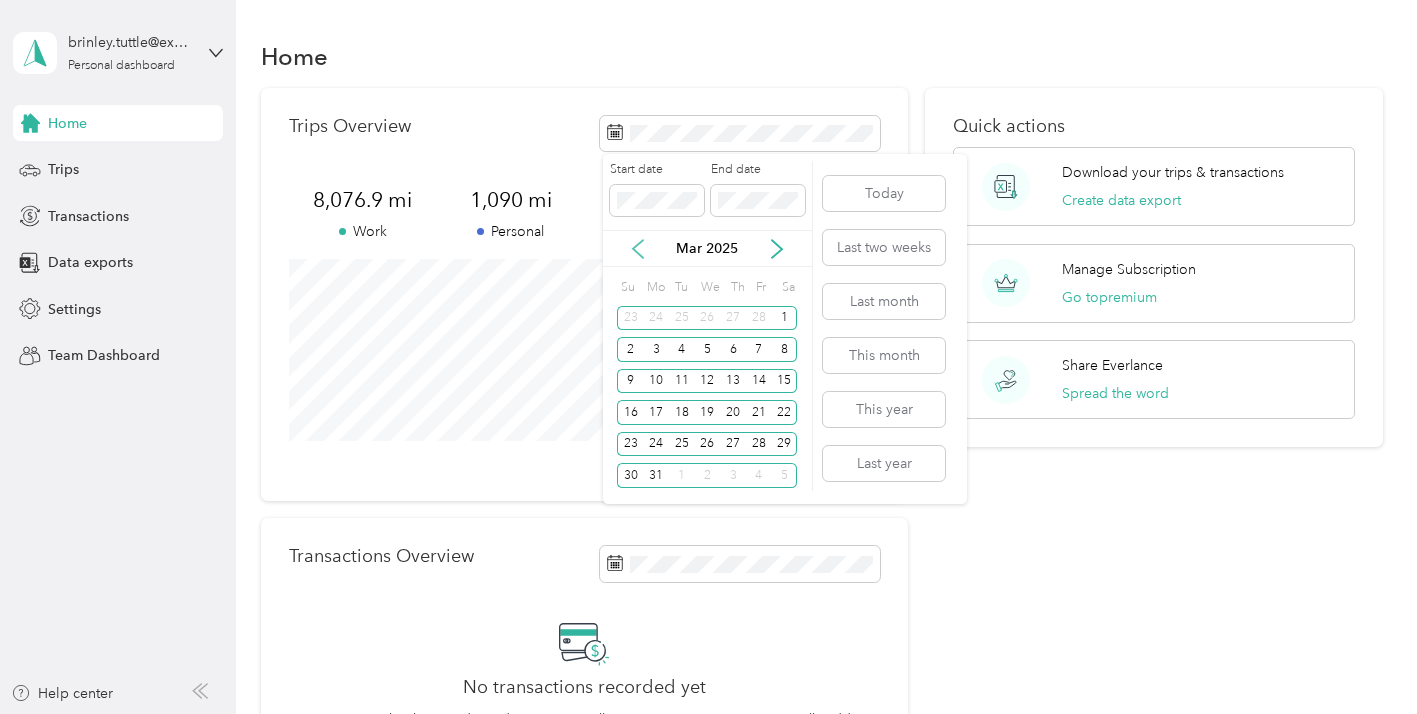 click 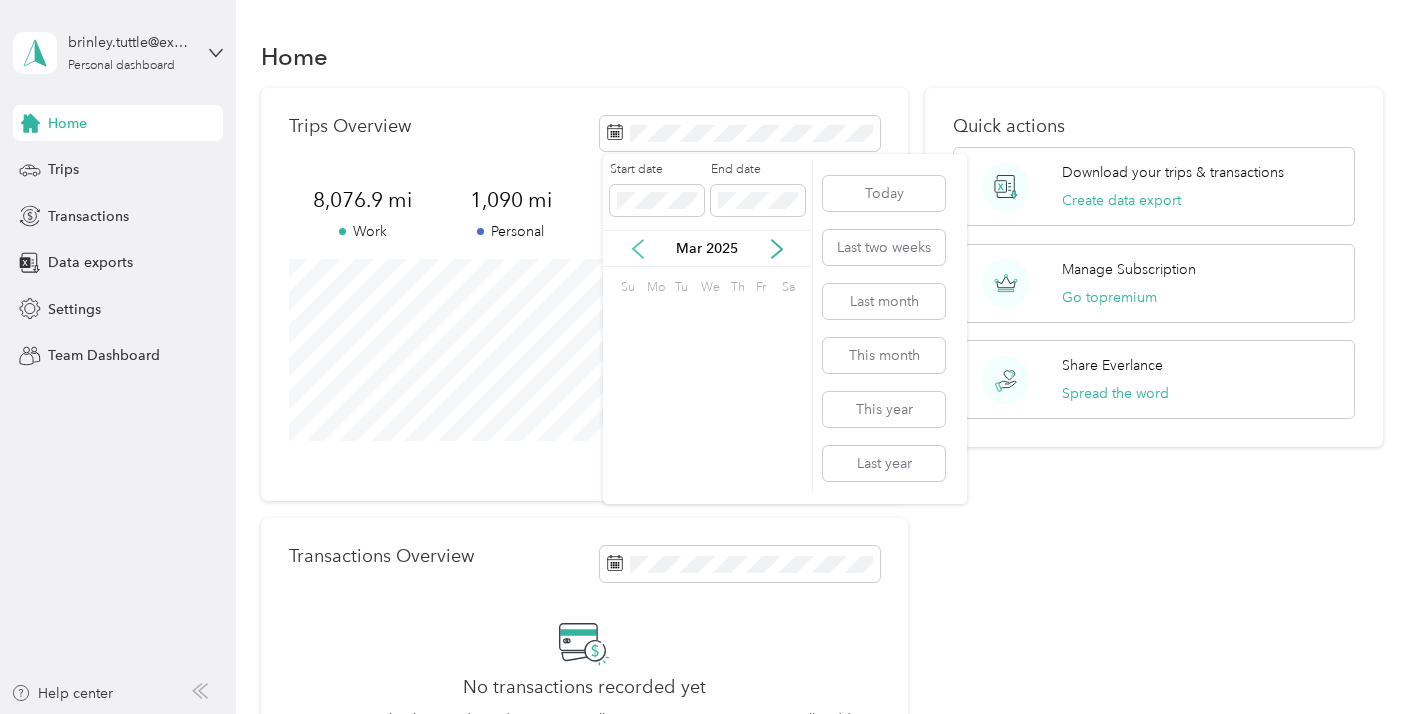 click 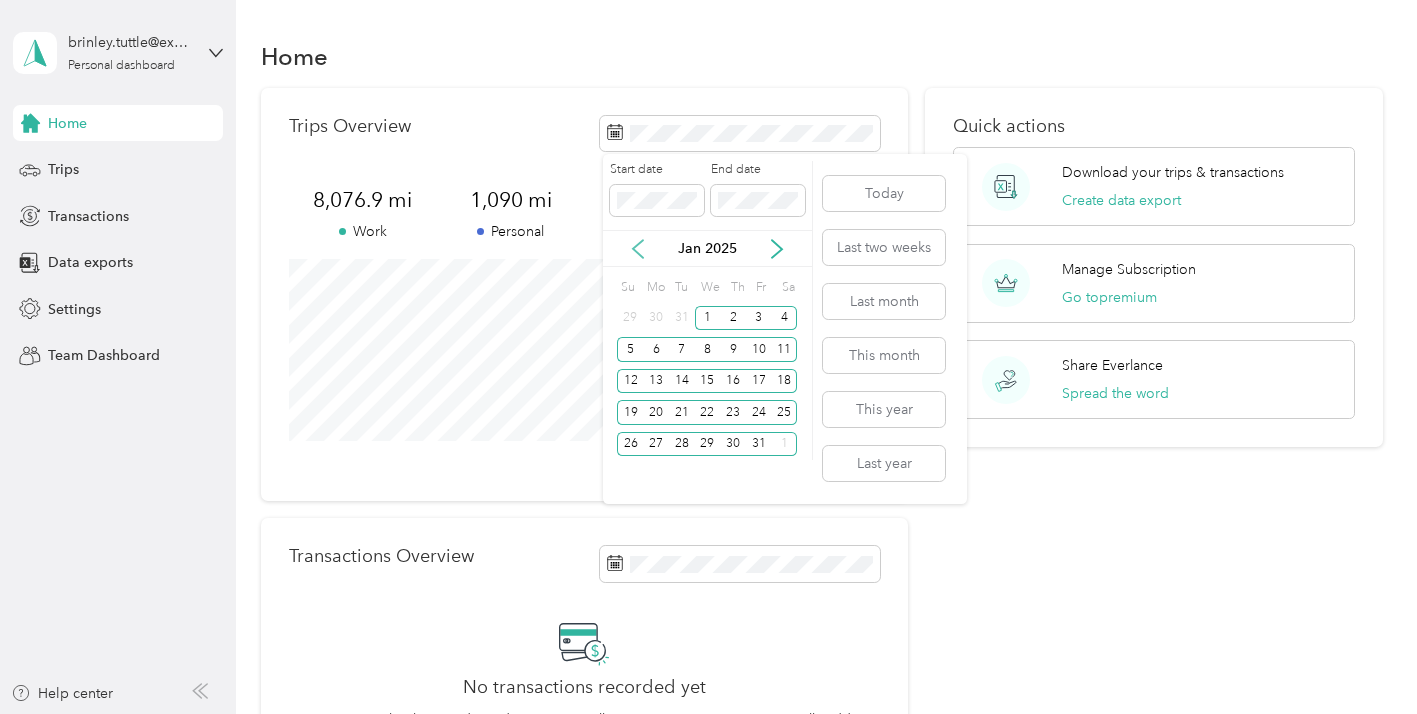 click 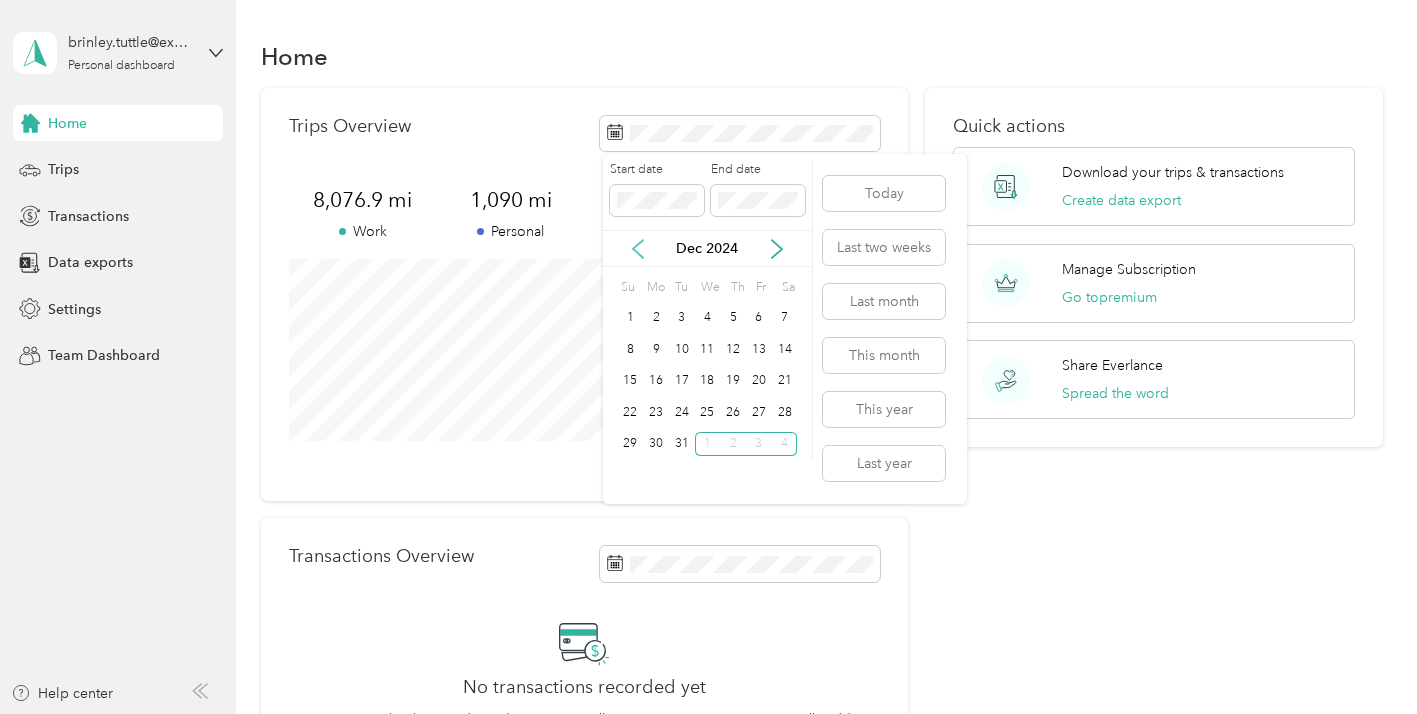 click 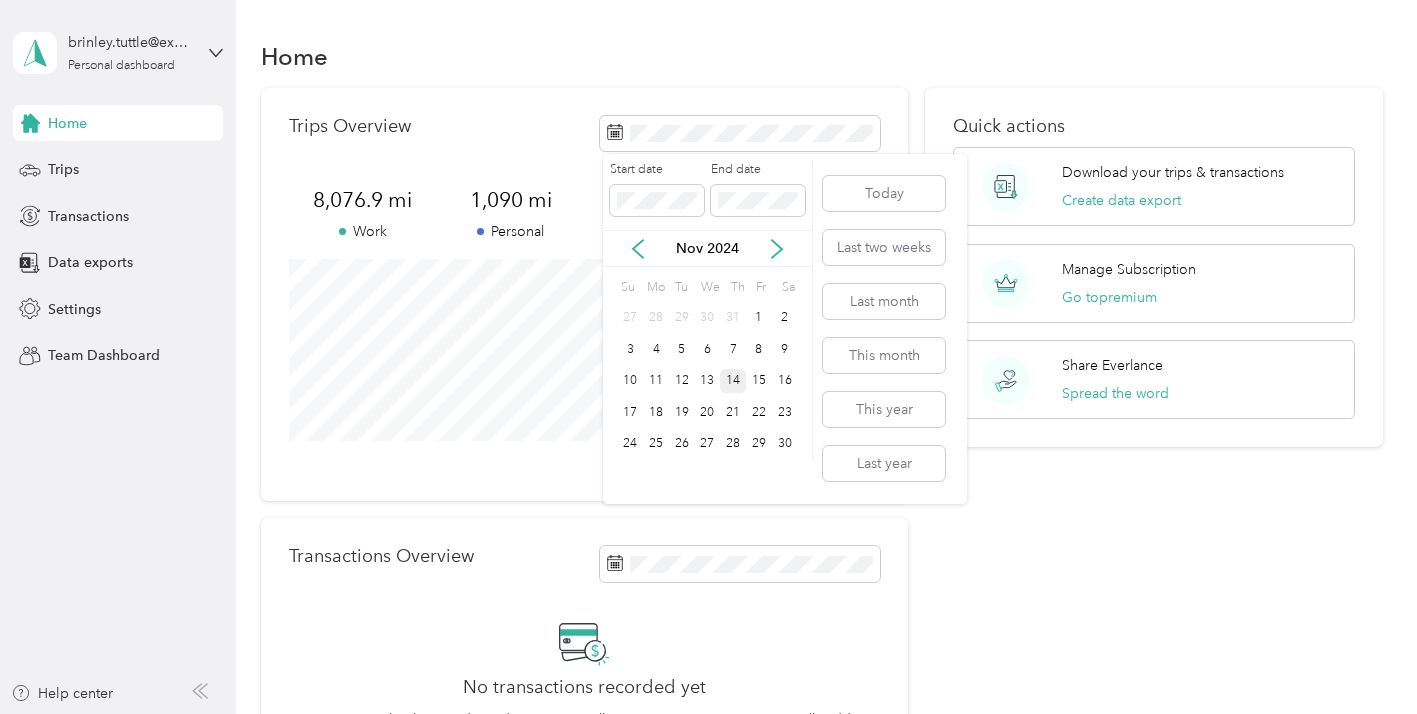 click on "14" at bounding box center (733, 381) 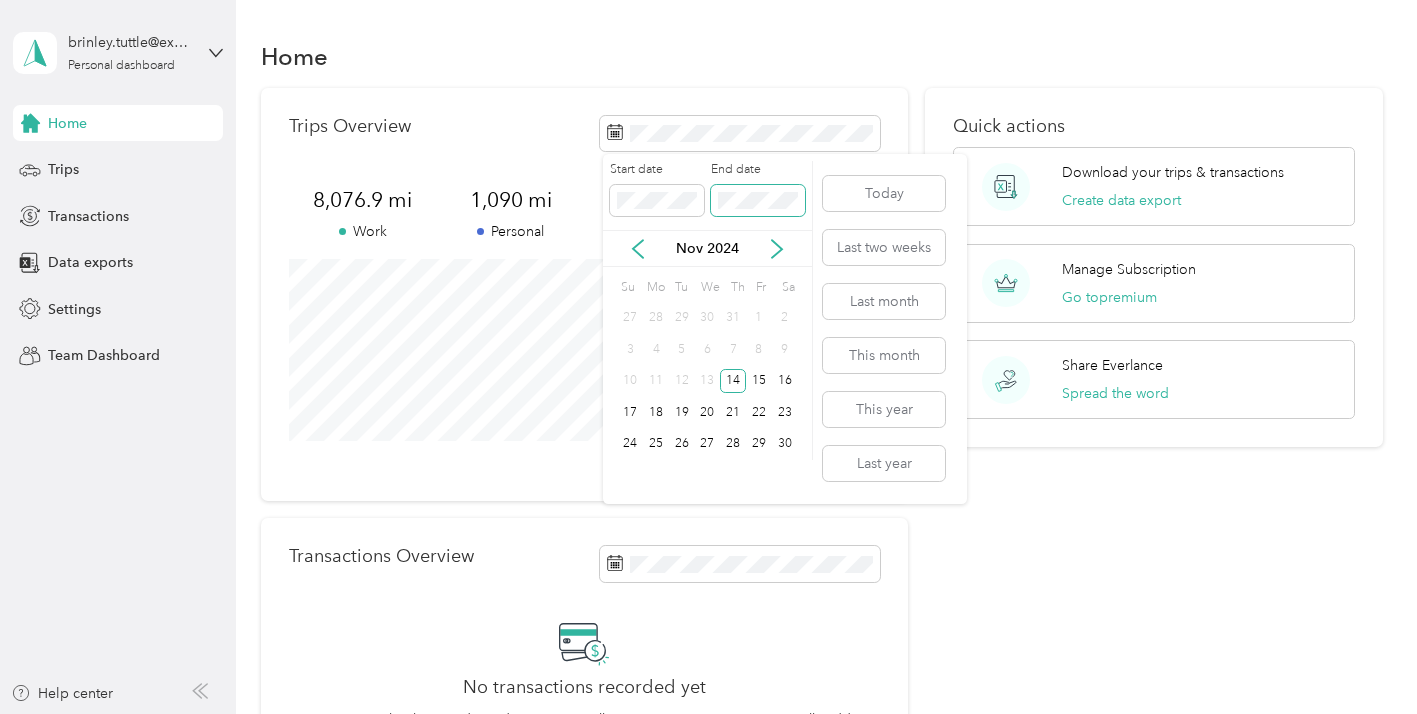 click at bounding box center (758, 200) 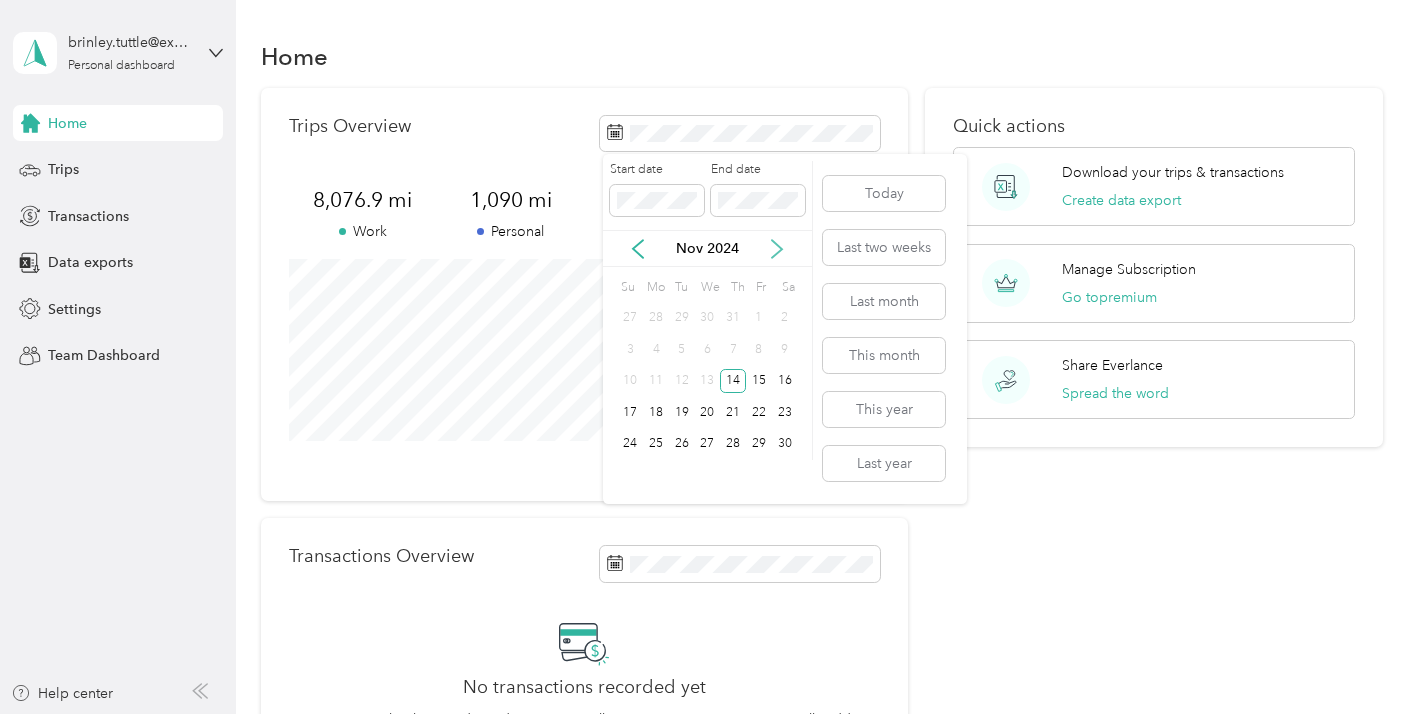 click 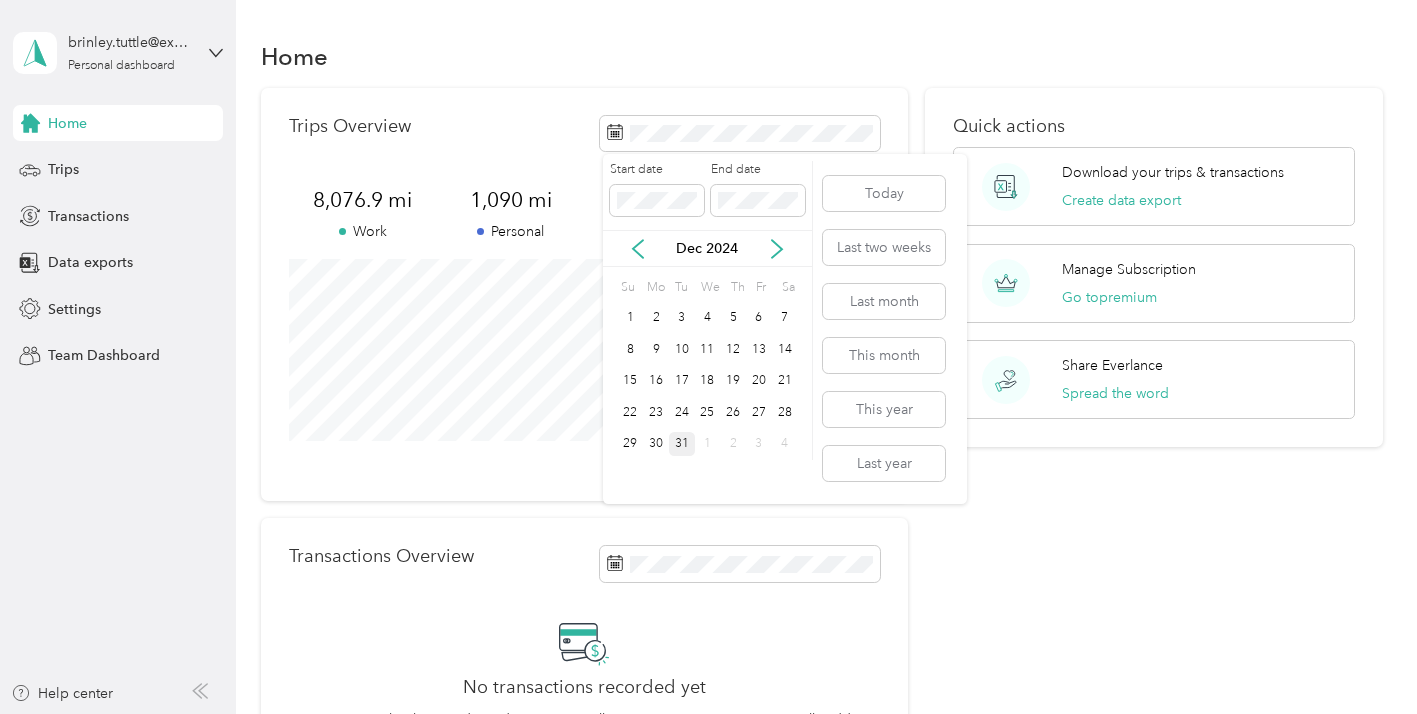 click on "31" at bounding box center [682, 444] 